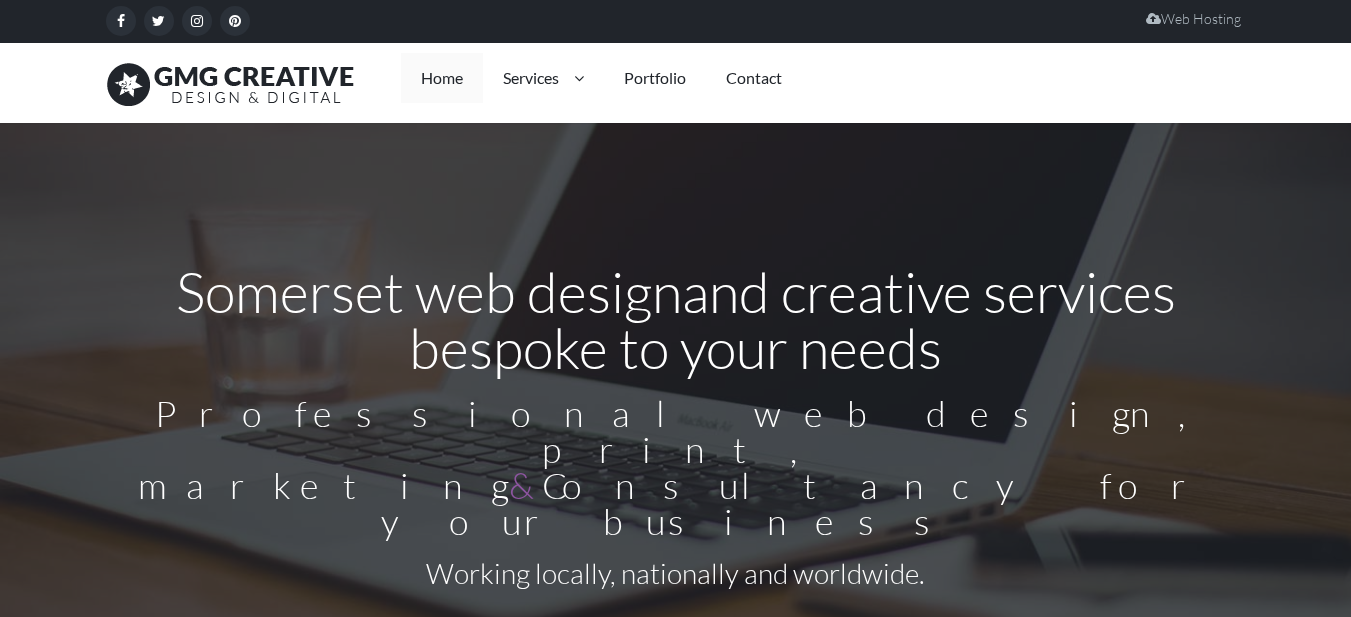 scroll, scrollTop: 0, scrollLeft: 0, axis: both 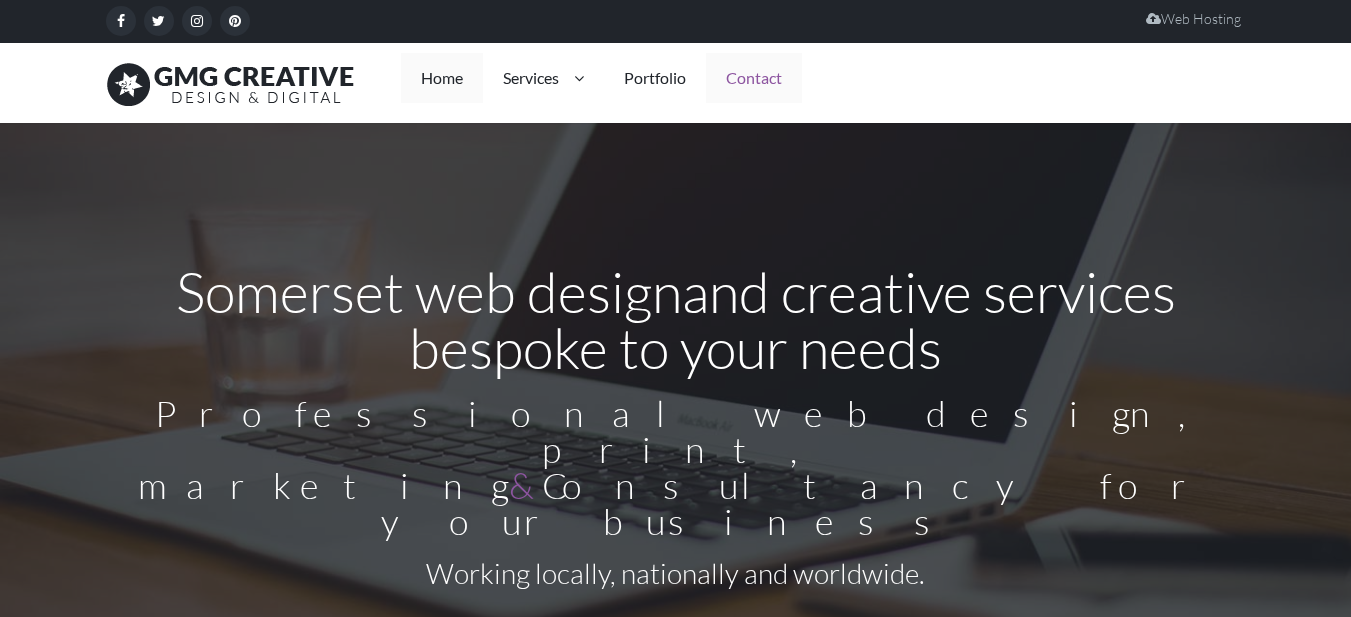 click on "Contact" at bounding box center (754, 78) 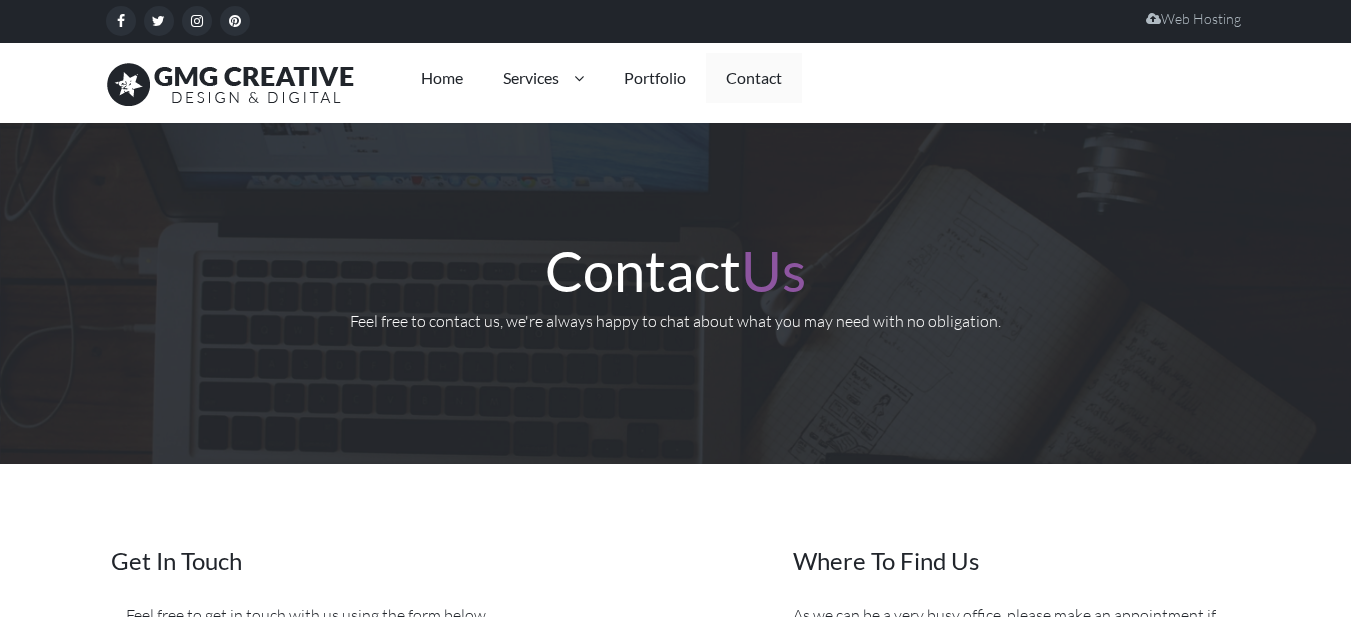 scroll, scrollTop: 0, scrollLeft: 0, axis: both 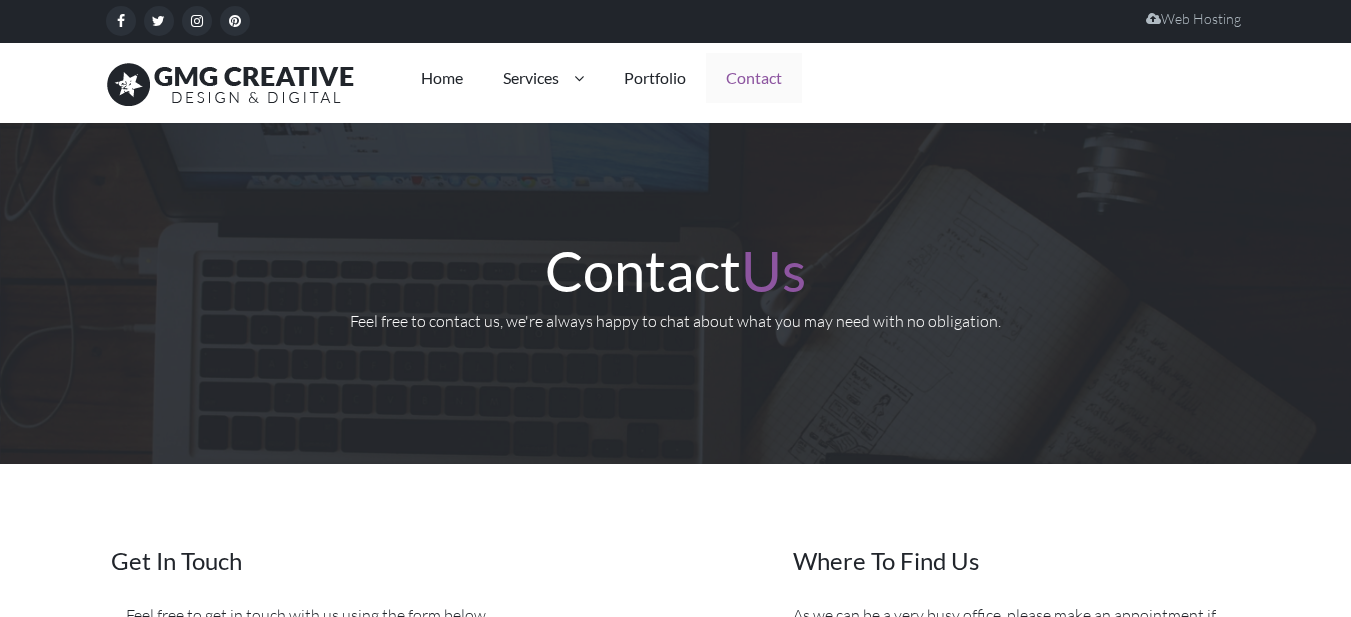 click on "Contact" at bounding box center (754, 78) 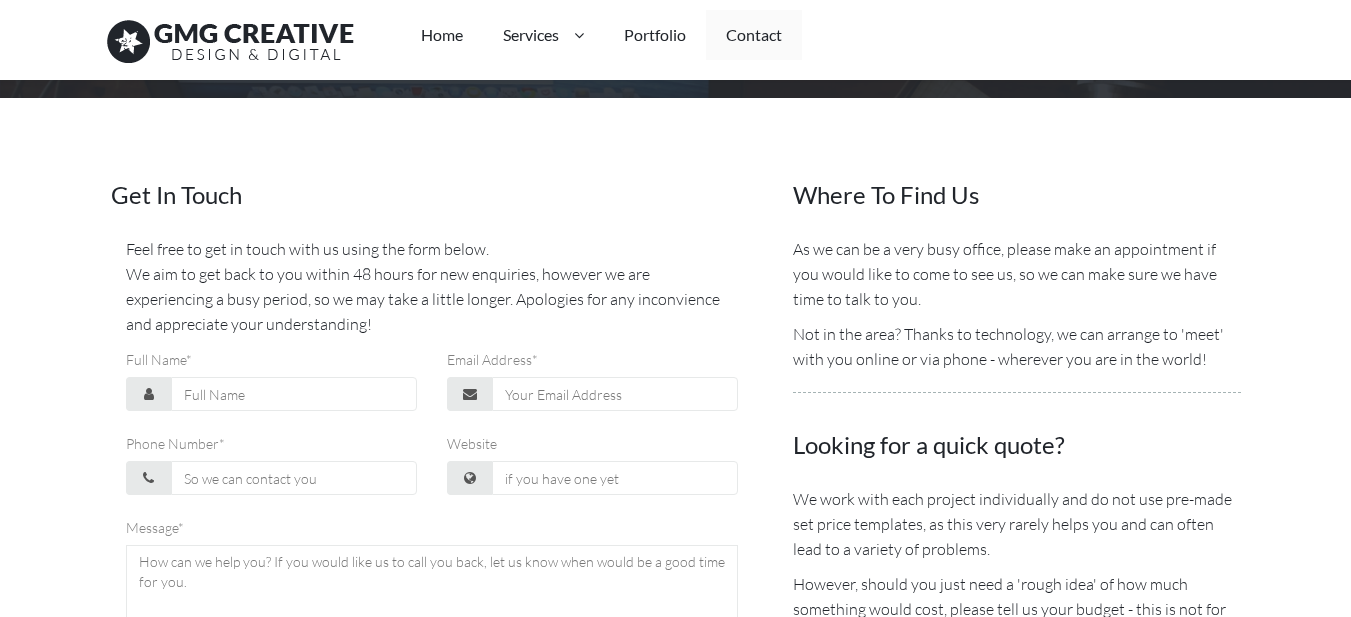 scroll, scrollTop: 600, scrollLeft: 0, axis: vertical 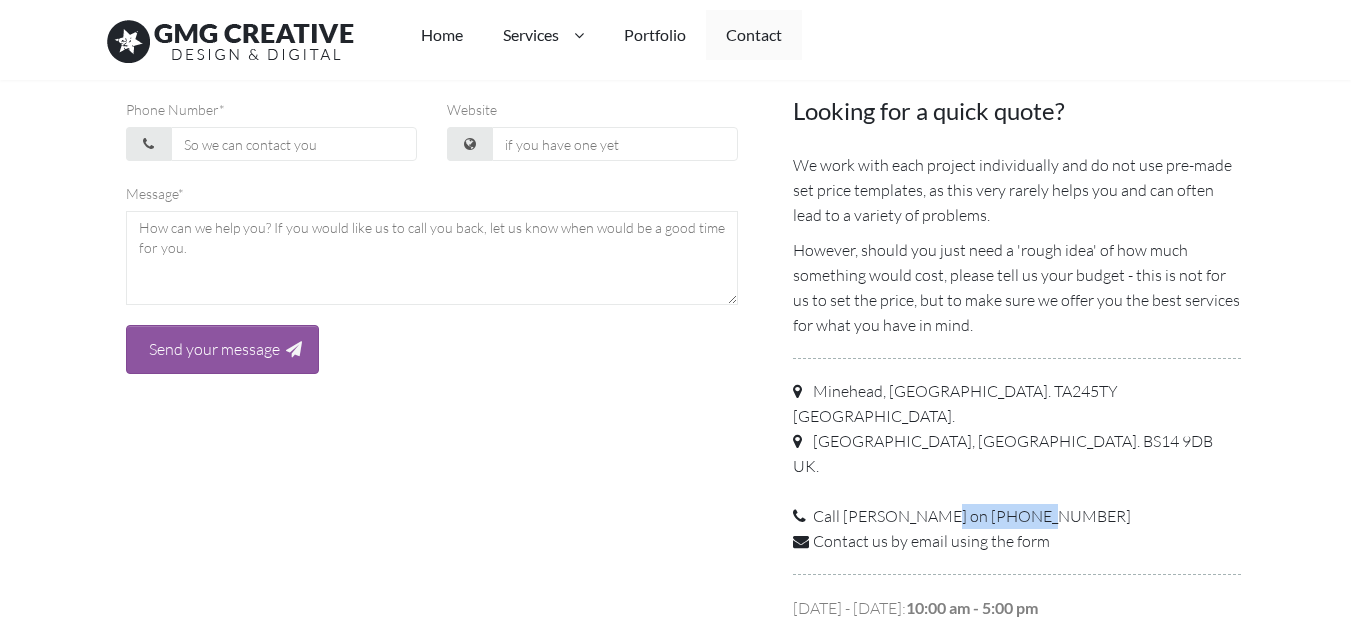 copy on "7850 523 770" 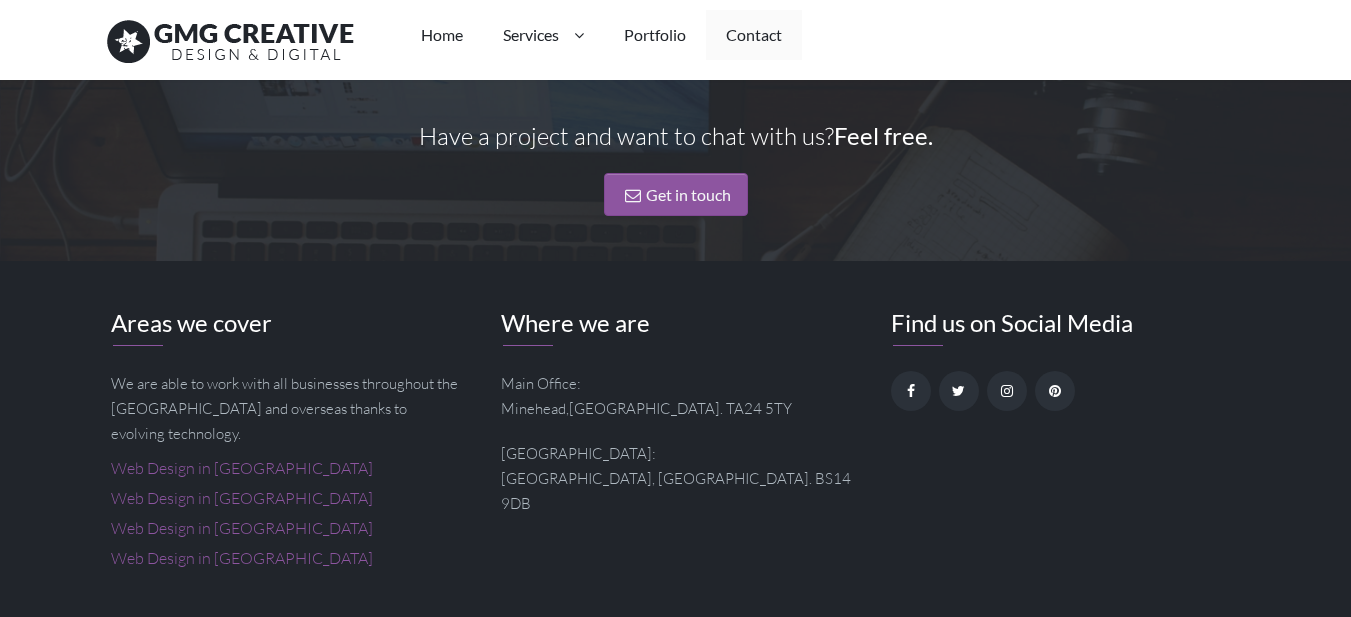 scroll, scrollTop: 1600, scrollLeft: 0, axis: vertical 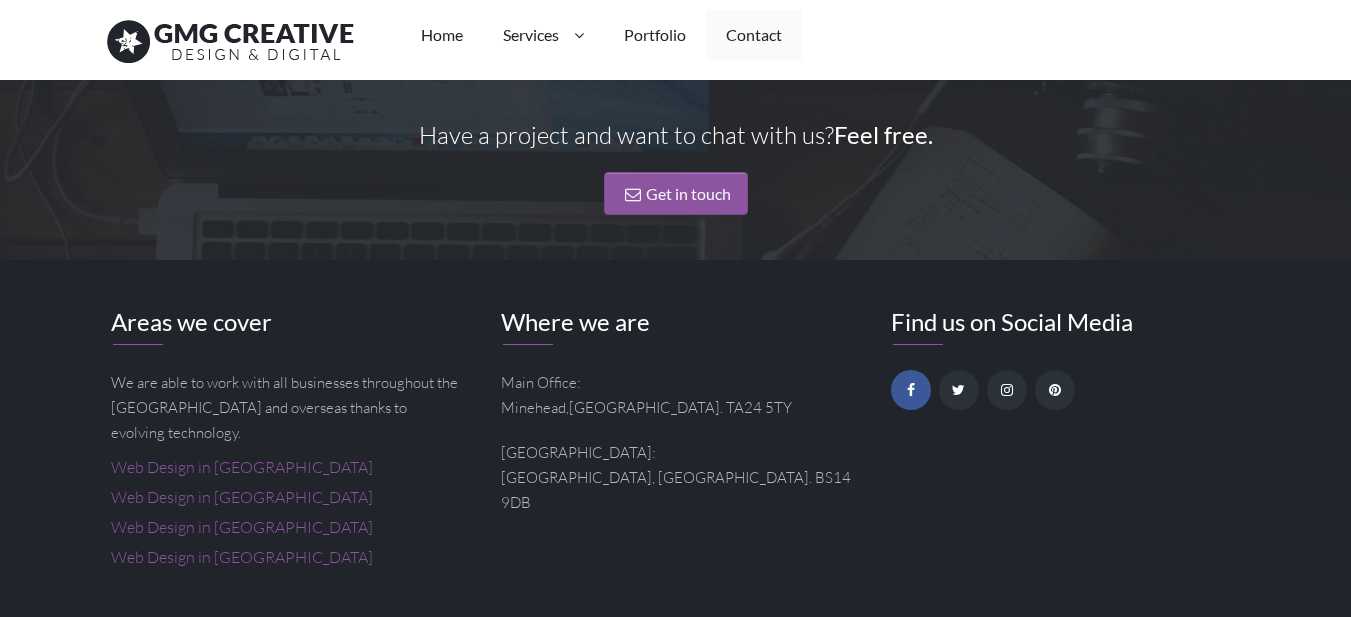click at bounding box center [911, 390] 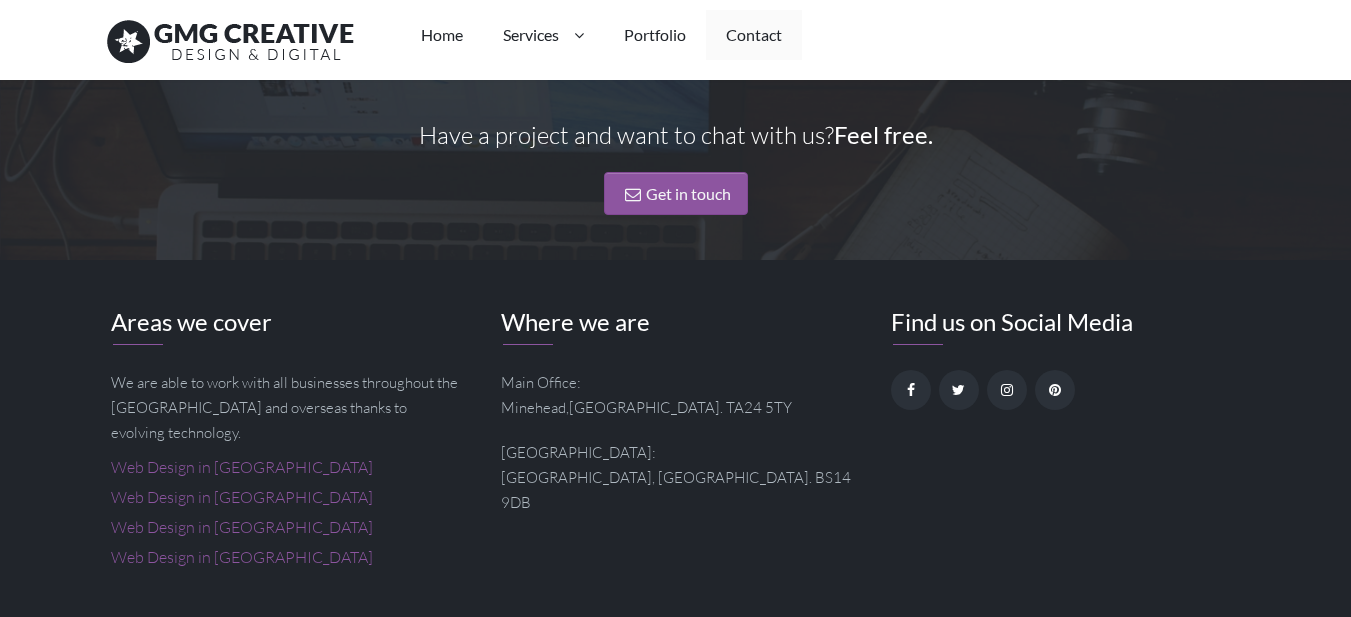 click at bounding box center (20, 715) 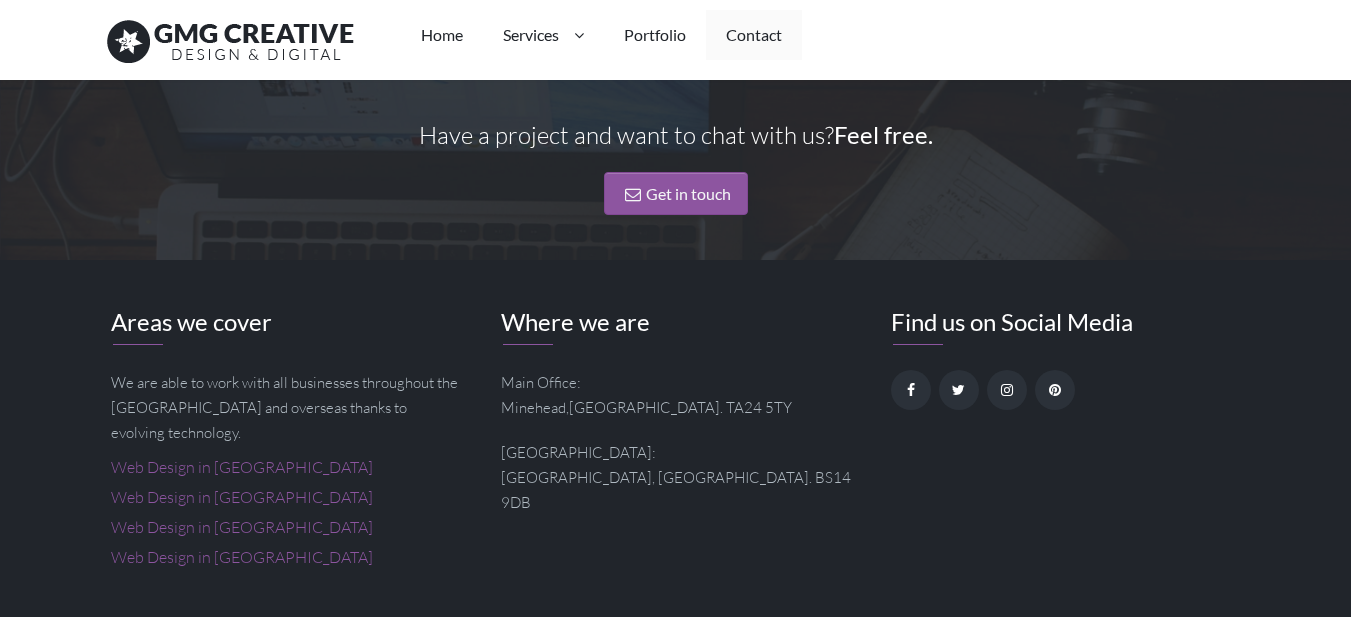 drag, startPoint x: 68, startPoint y: 870, endPoint x: 103, endPoint y: 870, distance: 35 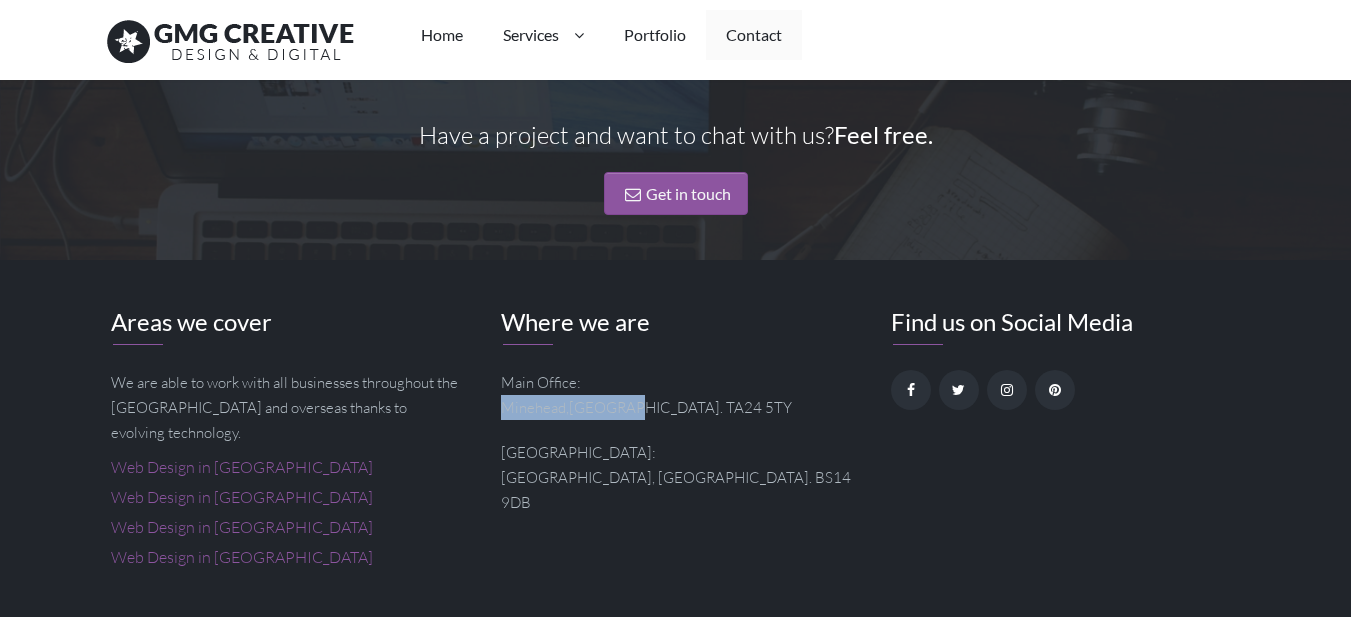 copy on "Minehead ,  Somerset" 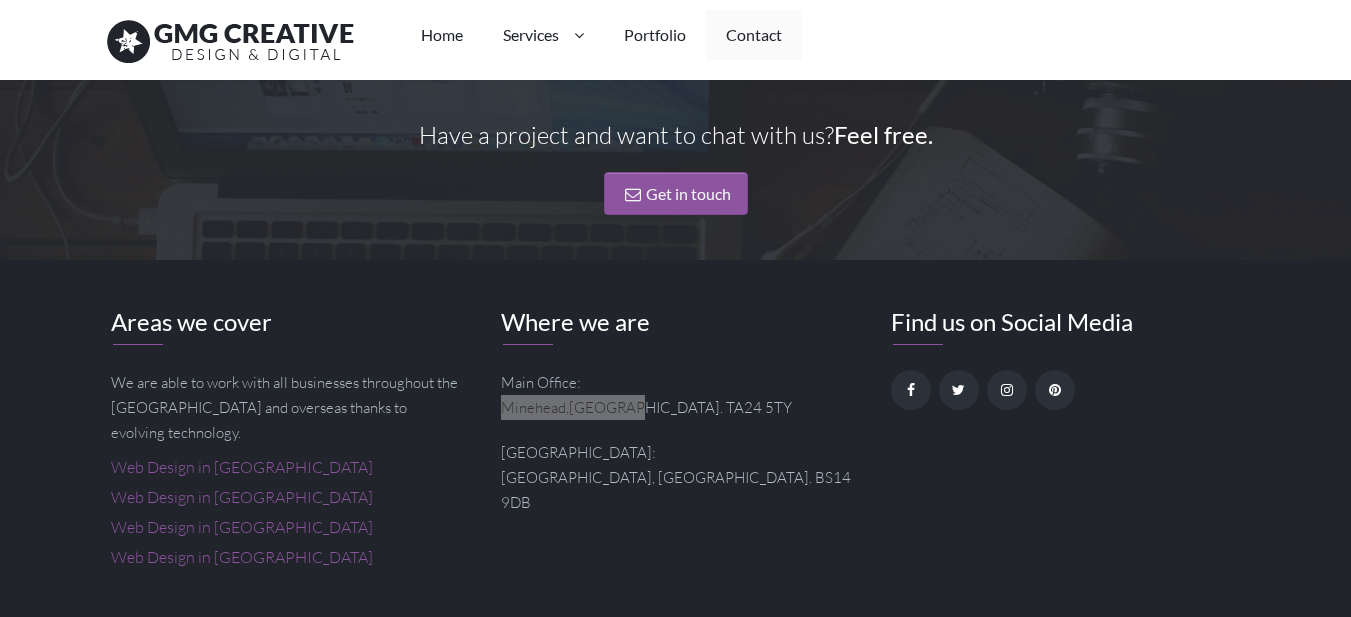 click at bounding box center (0, 1279) 